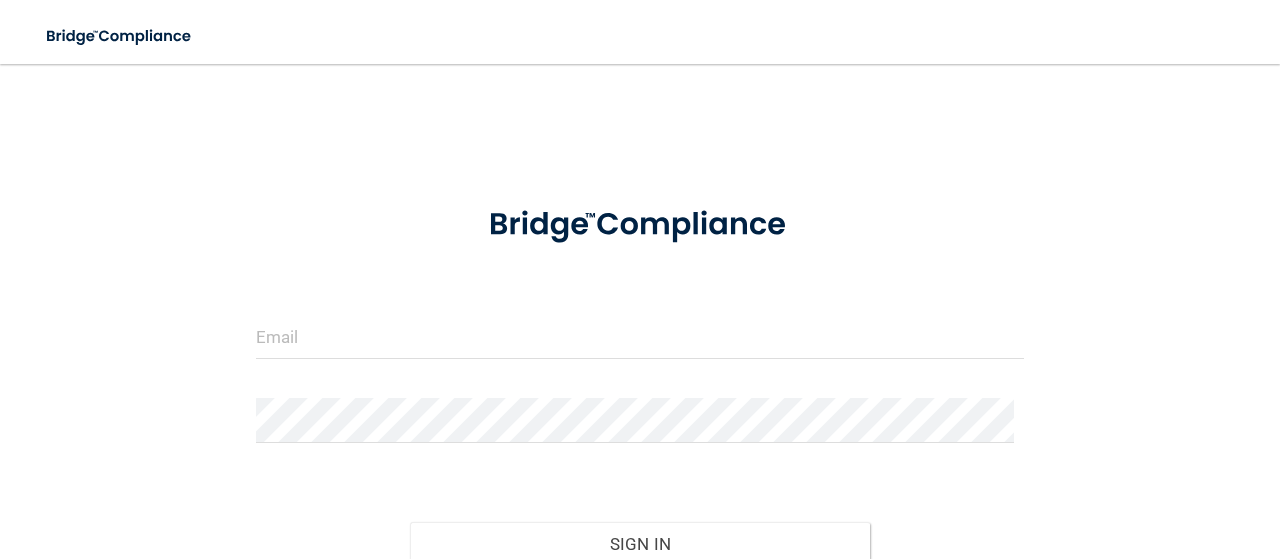 scroll, scrollTop: 0, scrollLeft: 0, axis: both 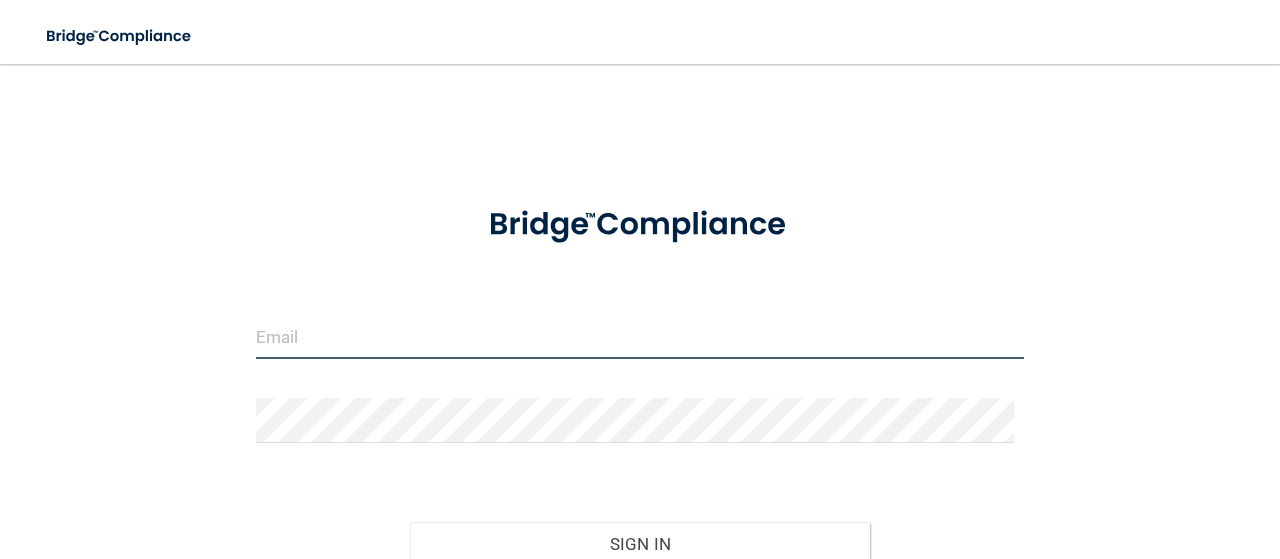 click at bounding box center [640, 336] 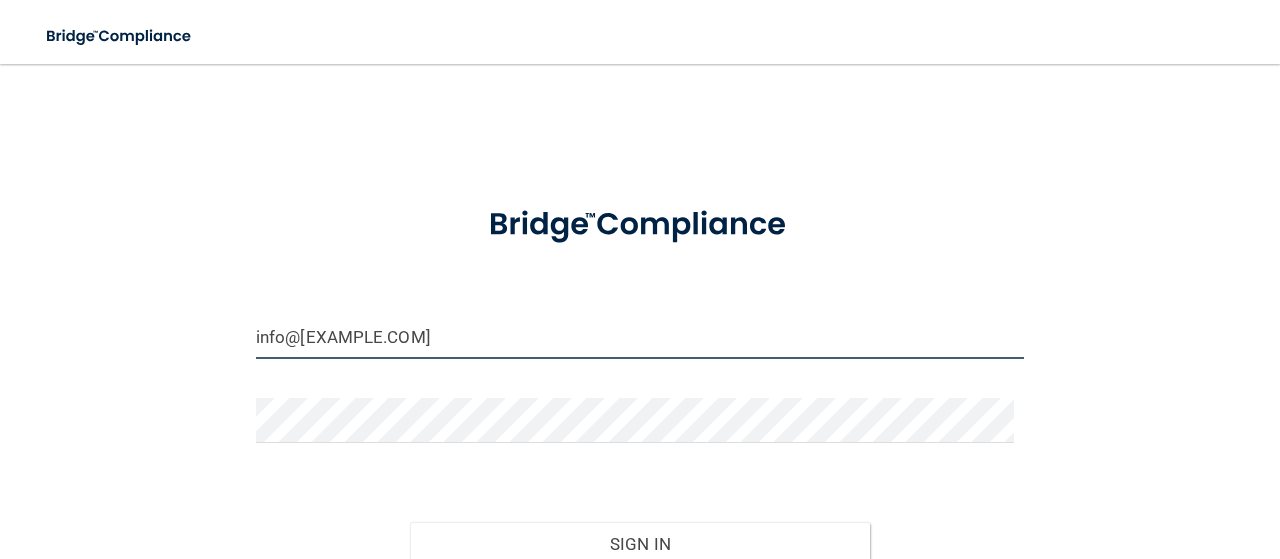 type on "info@example.com" 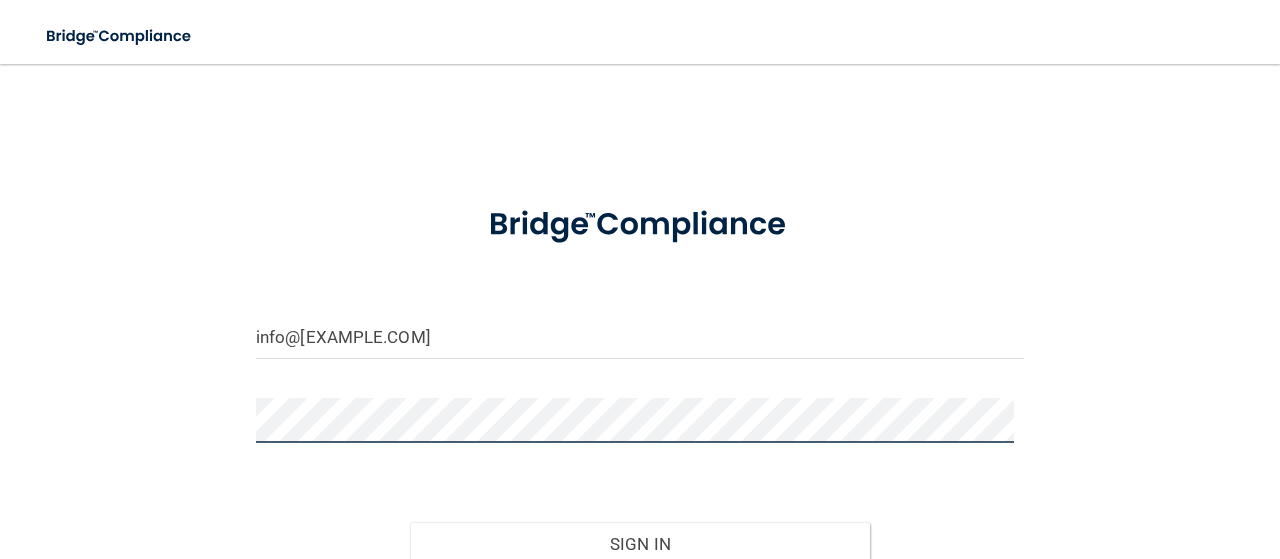 scroll, scrollTop: 100, scrollLeft: 0, axis: vertical 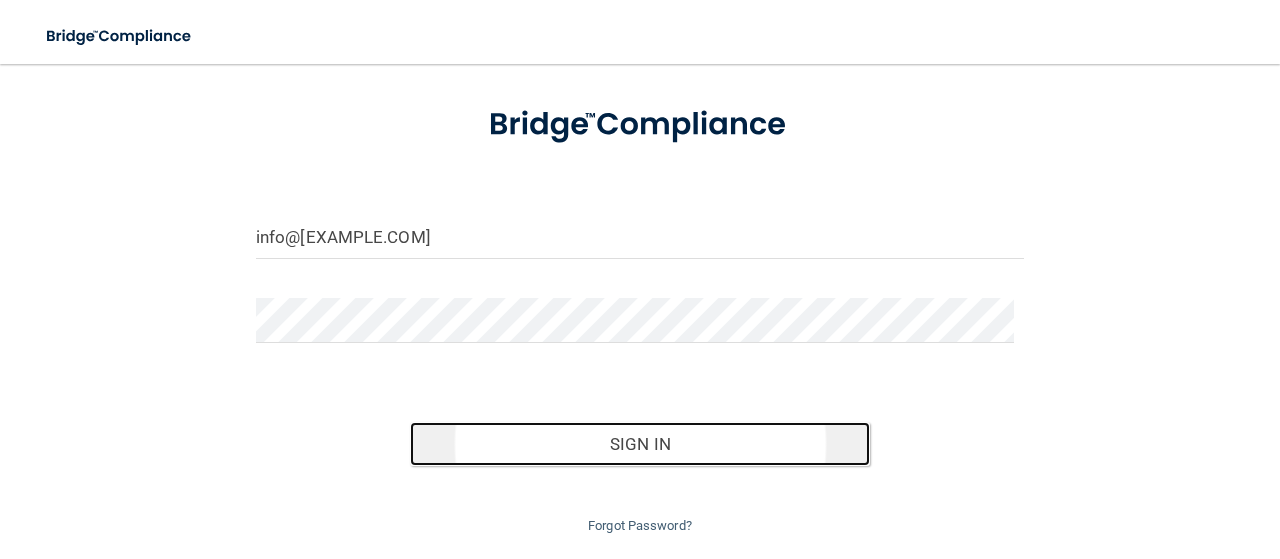 click on "Sign In" at bounding box center (640, 444) 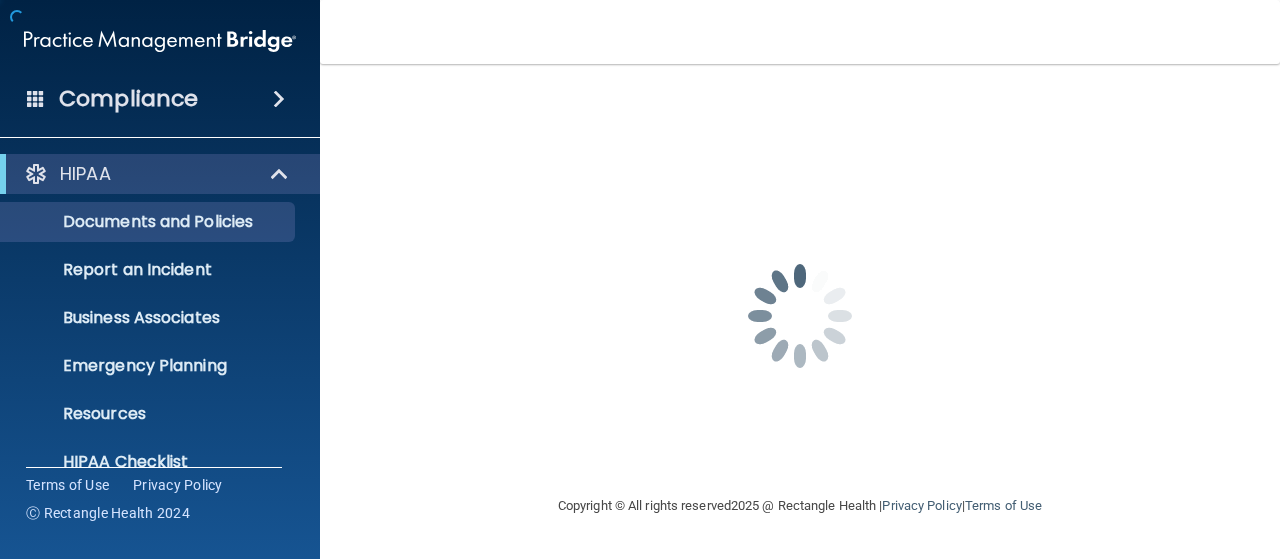 scroll, scrollTop: 0, scrollLeft: 0, axis: both 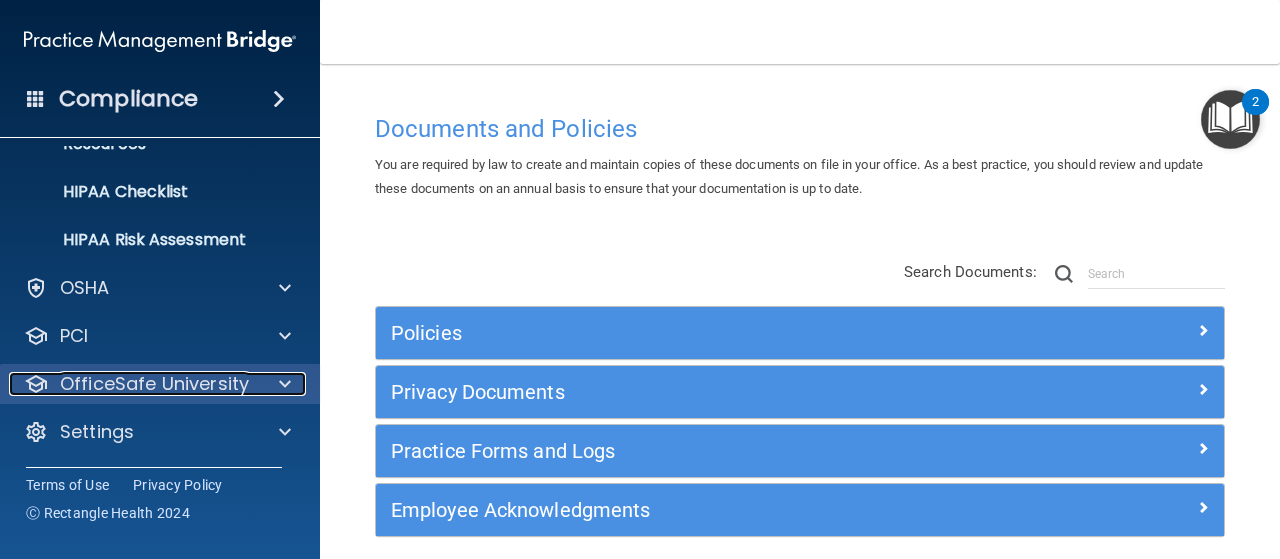click on "OfficeSafe University" at bounding box center (154, 384) 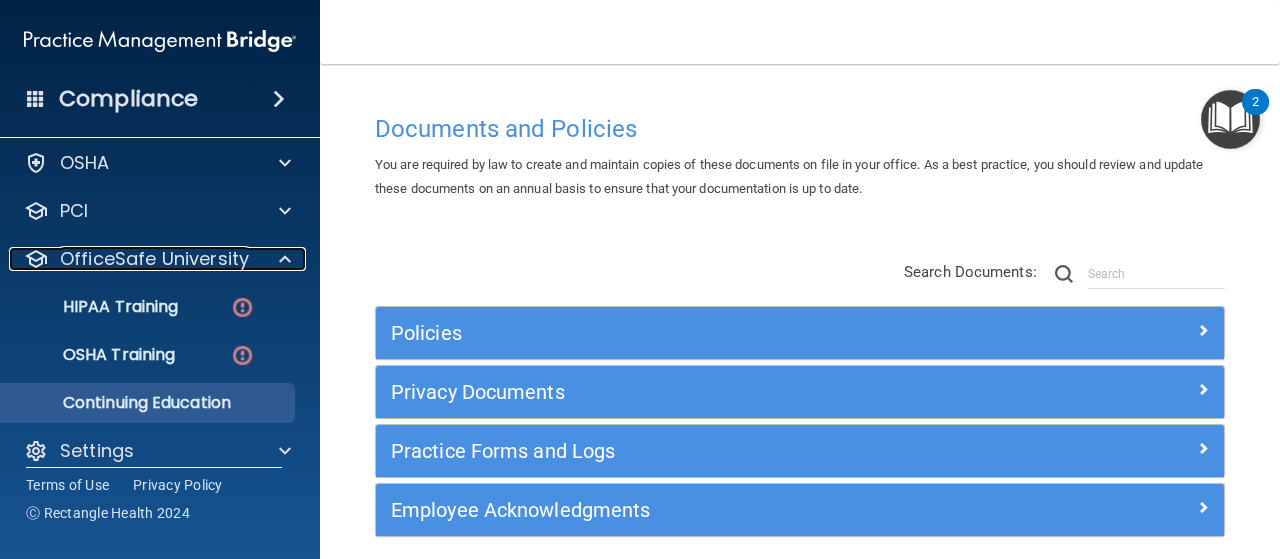scroll, scrollTop: 414, scrollLeft: 0, axis: vertical 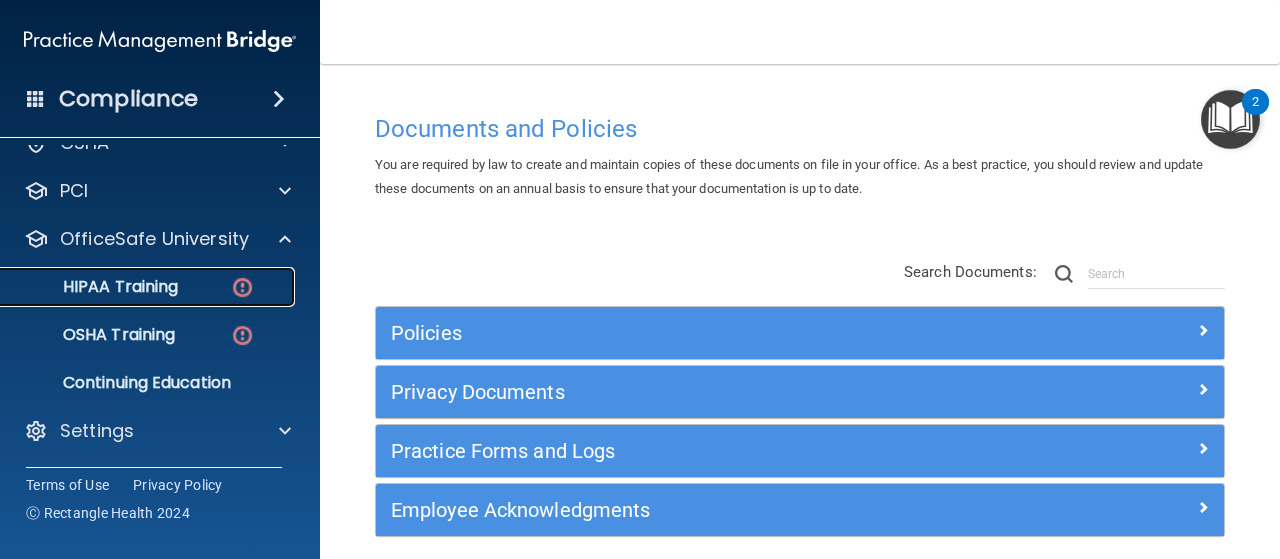 click on "HIPAA Training" at bounding box center (95, 287) 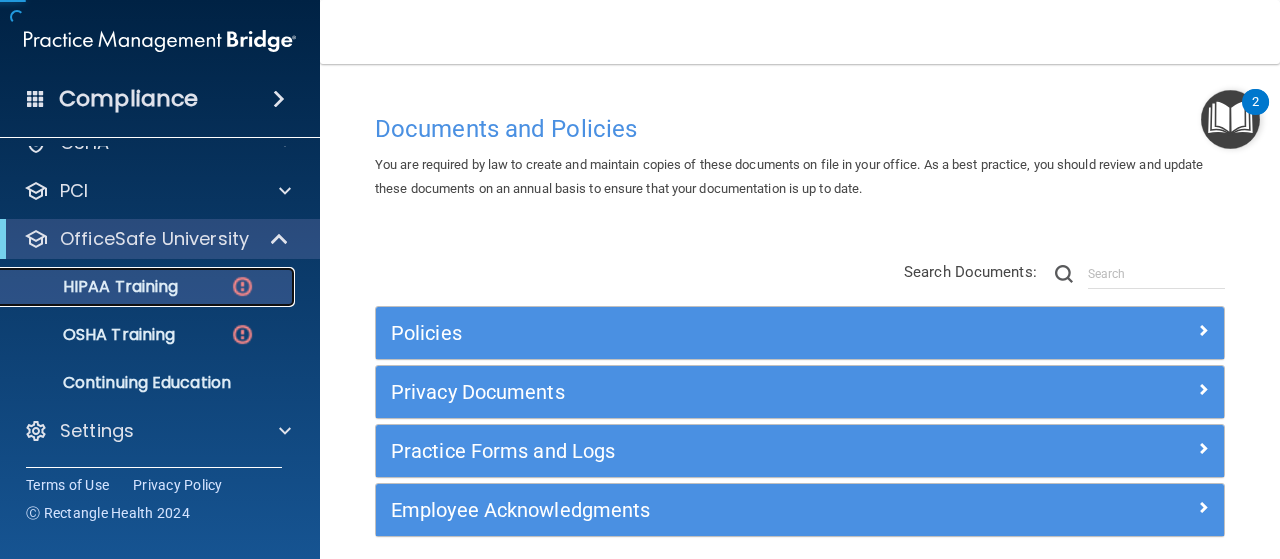 scroll, scrollTop: 78, scrollLeft: 0, axis: vertical 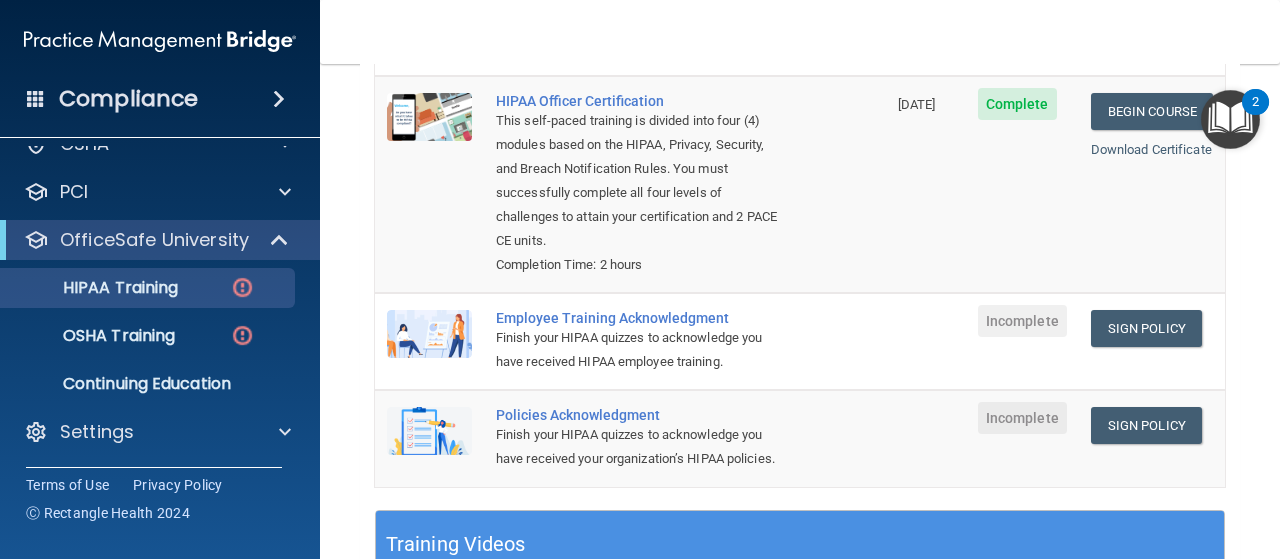 click on "Employee Training Acknowledgment" at bounding box center (641, 318) 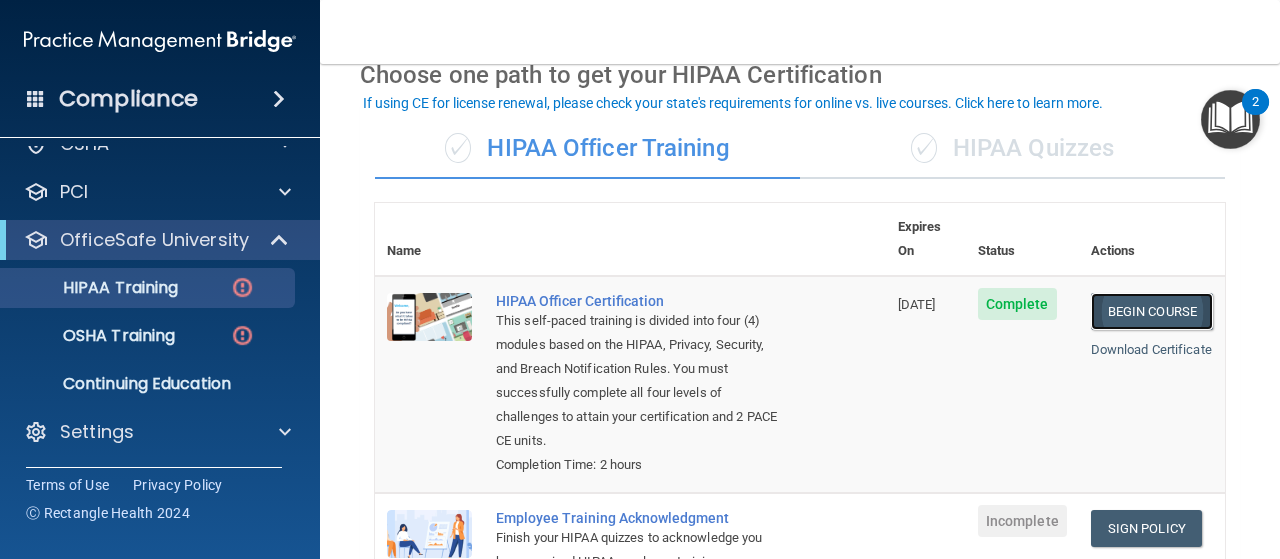 click on "Begin Course" at bounding box center (1152, 311) 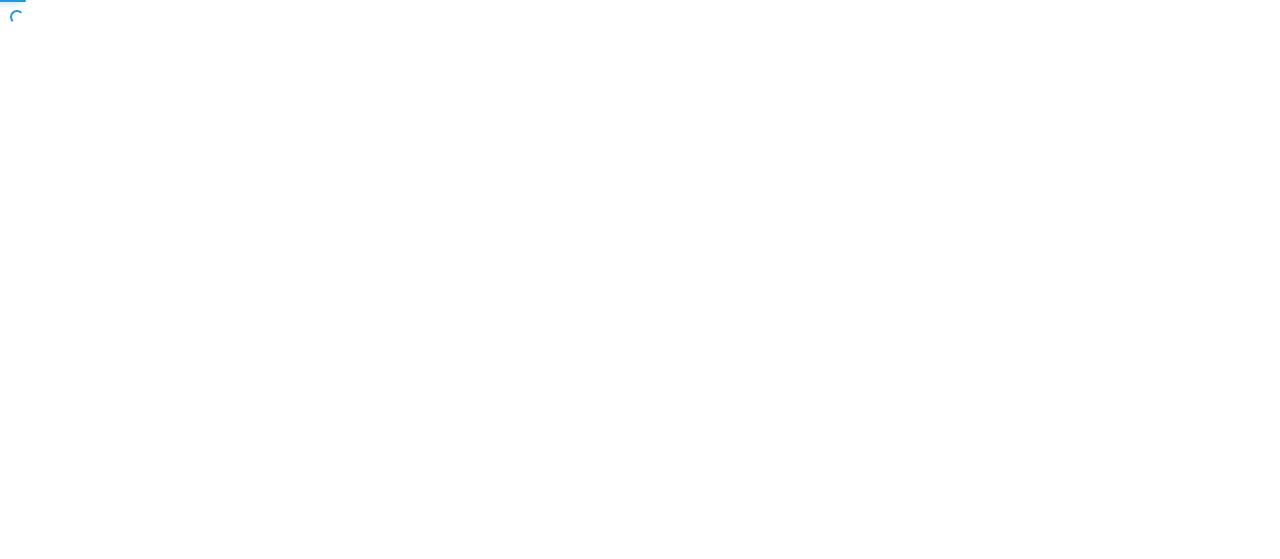 scroll, scrollTop: 0, scrollLeft: 0, axis: both 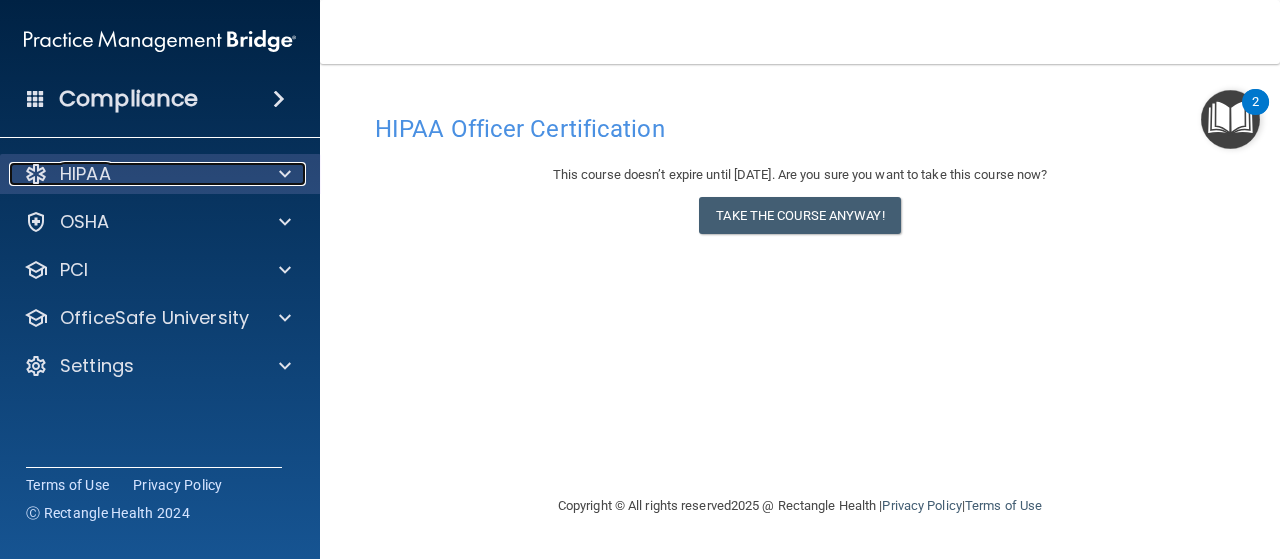 click on "HIPAA" at bounding box center (85, 174) 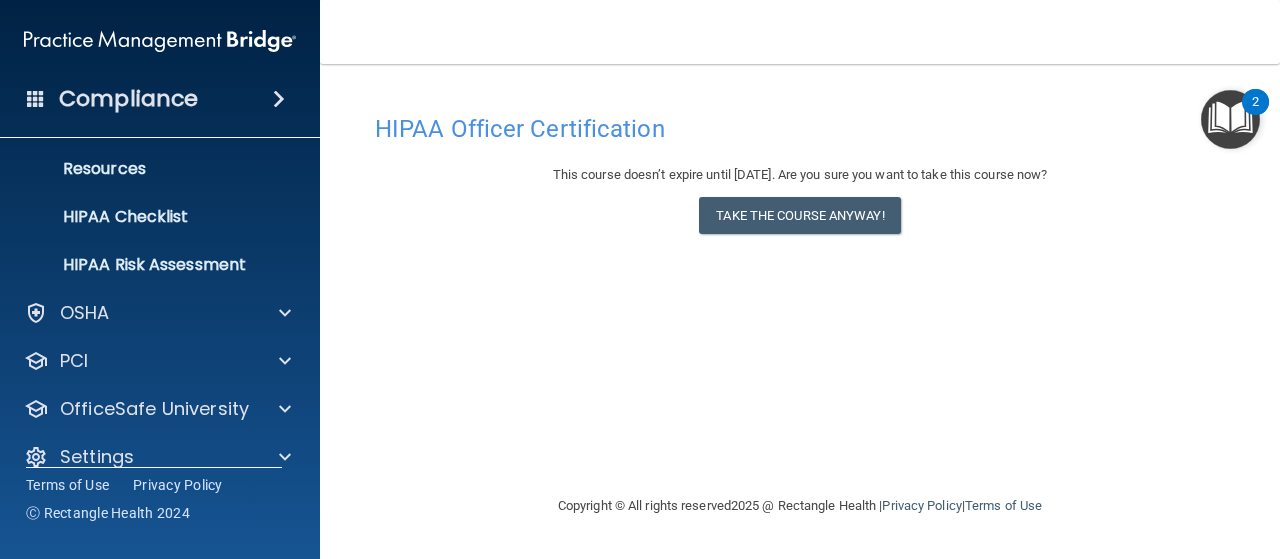 scroll, scrollTop: 270, scrollLeft: 0, axis: vertical 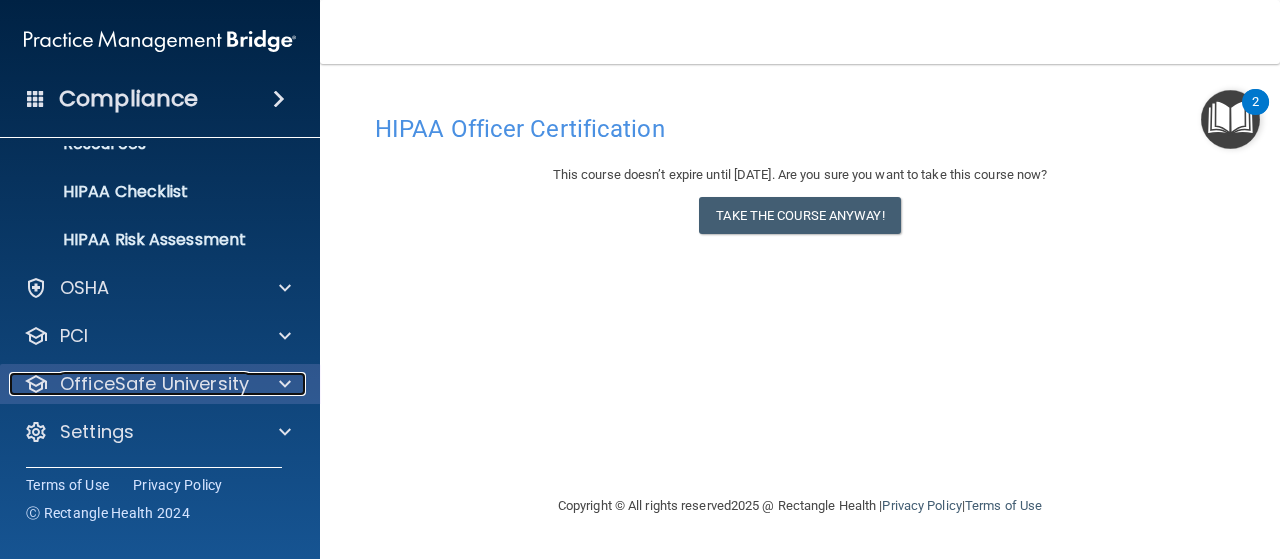click on "OfficeSafe University" at bounding box center [154, 384] 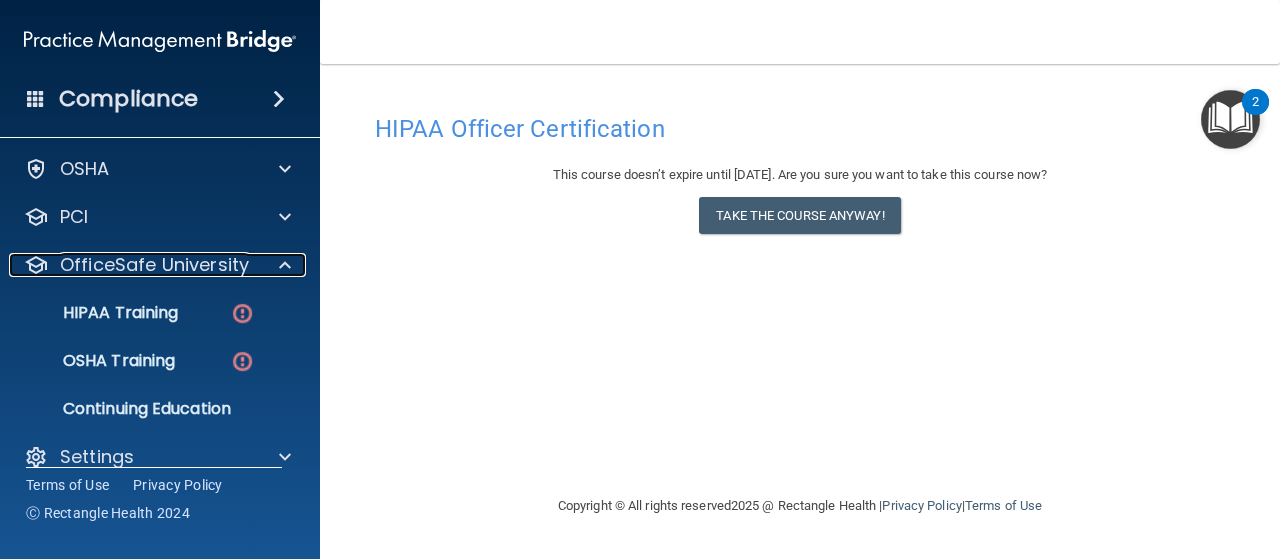scroll, scrollTop: 414, scrollLeft: 0, axis: vertical 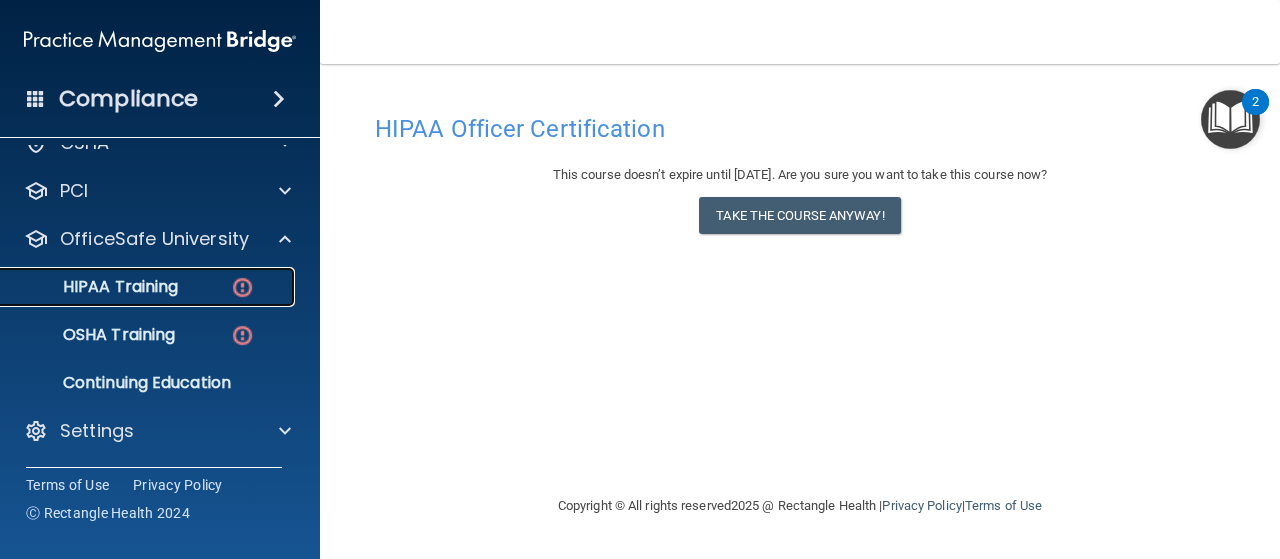 click on "HIPAA Training" at bounding box center (95, 287) 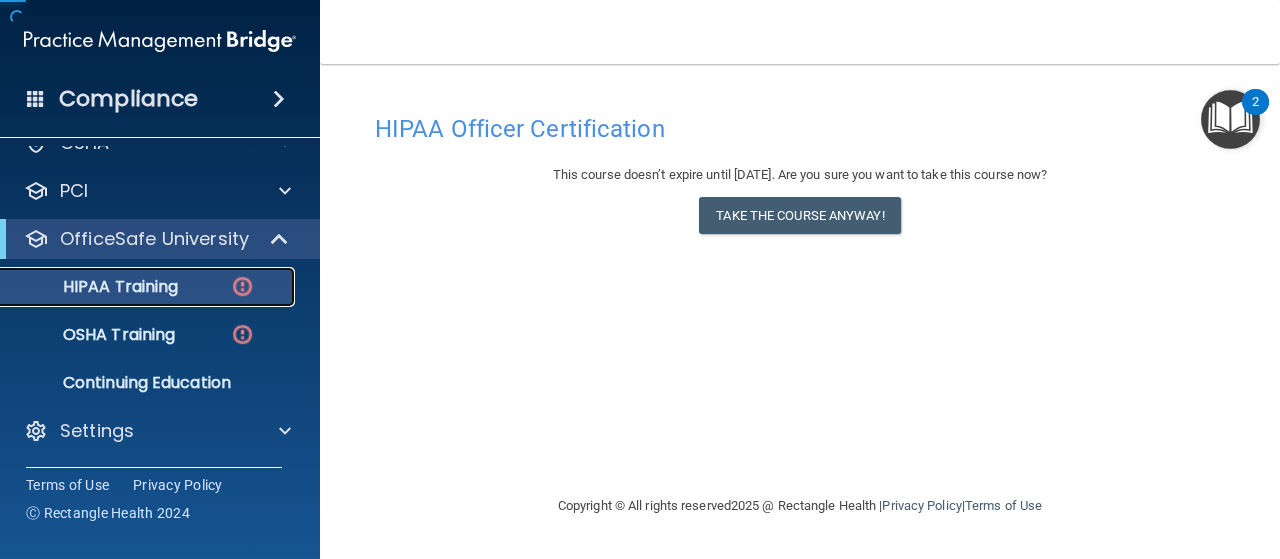 scroll, scrollTop: 78, scrollLeft: 0, axis: vertical 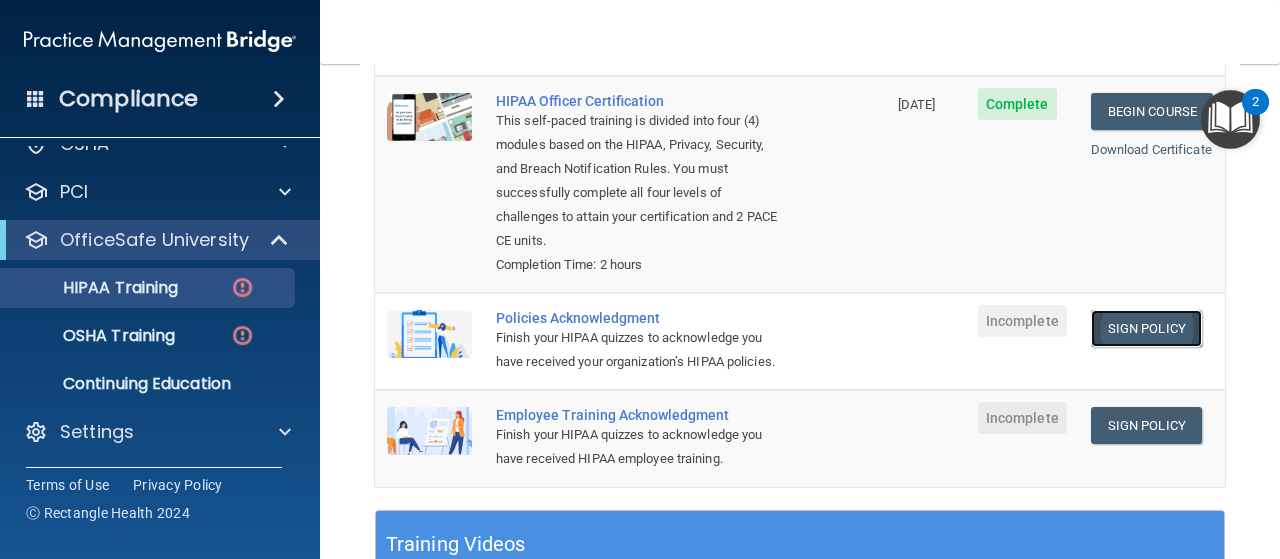click on "Sign Policy" at bounding box center [1146, 328] 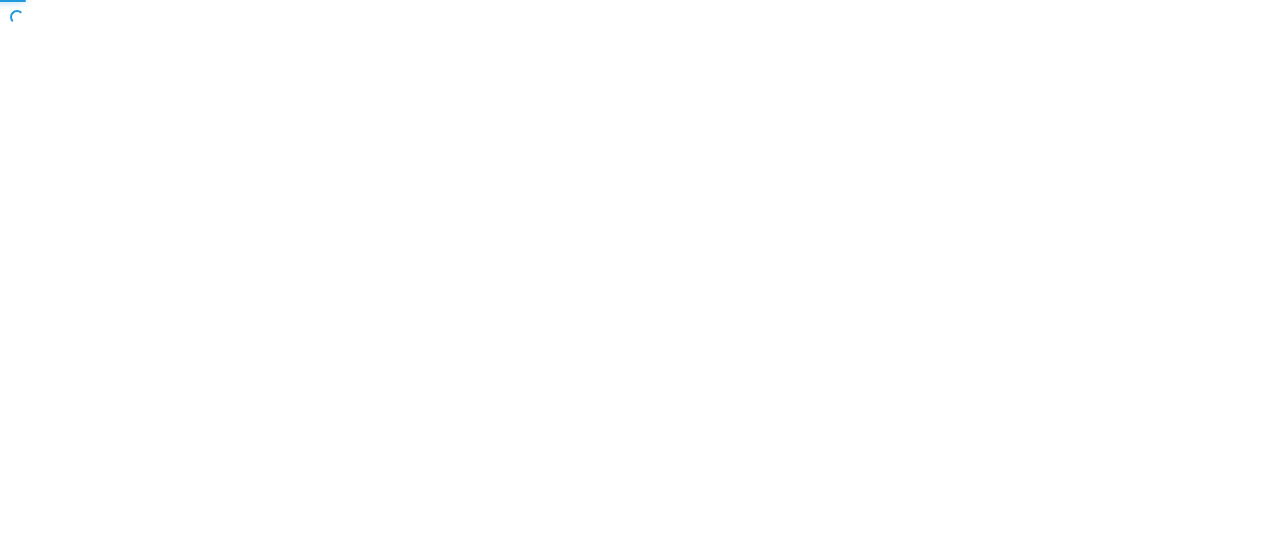 scroll, scrollTop: 0, scrollLeft: 0, axis: both 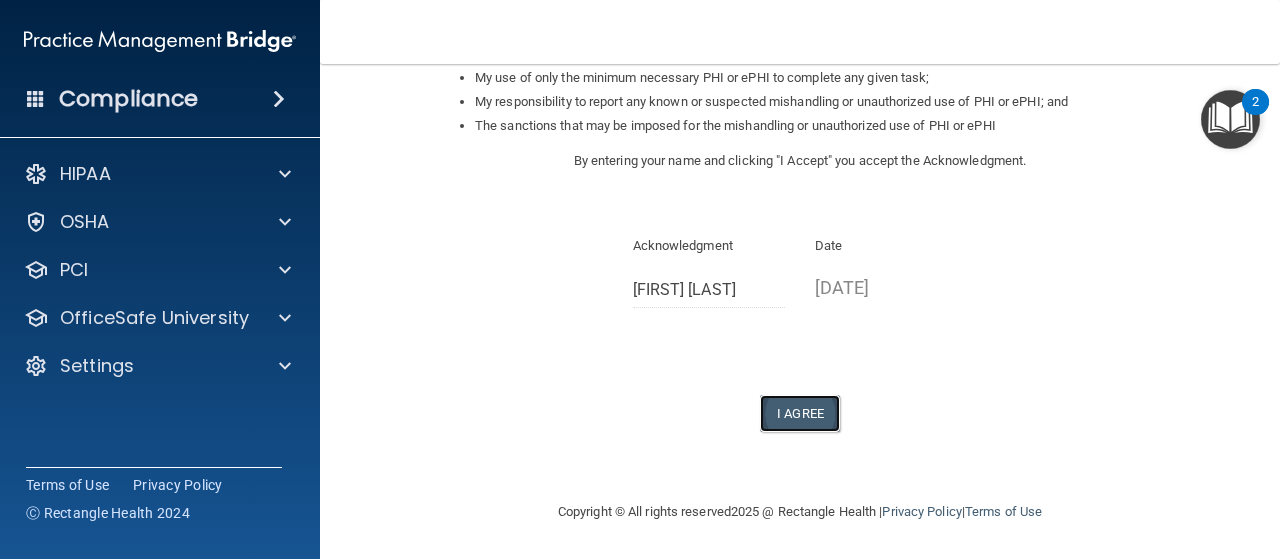 click on "I Agree" at bounding box center (800, 413) 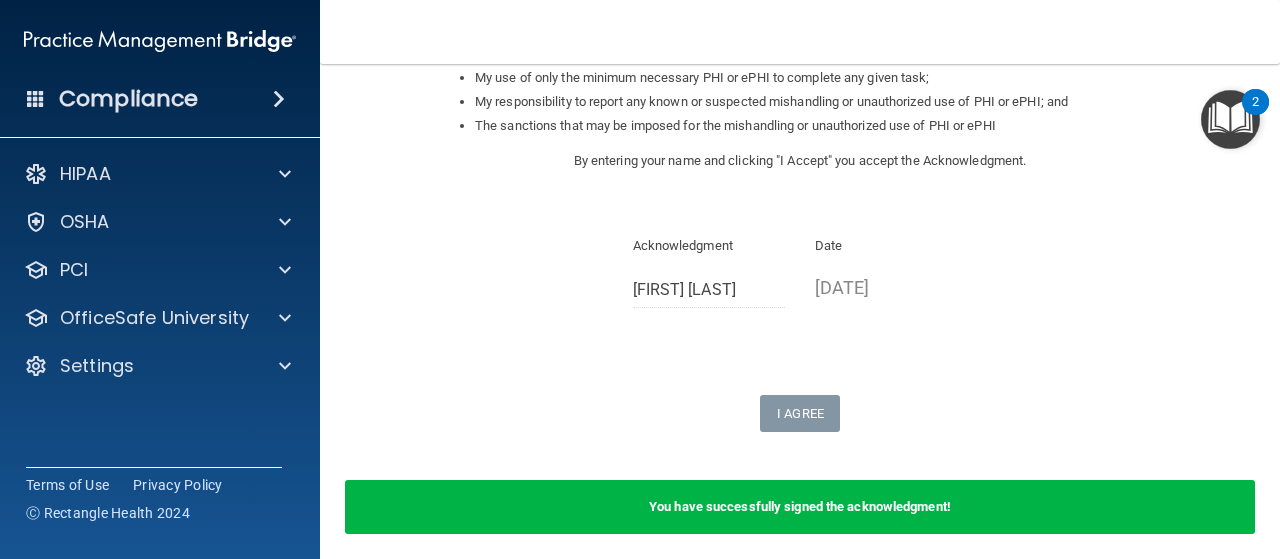 scroll, scrollTop: 434, scrollLeft: 0, axis: vertical 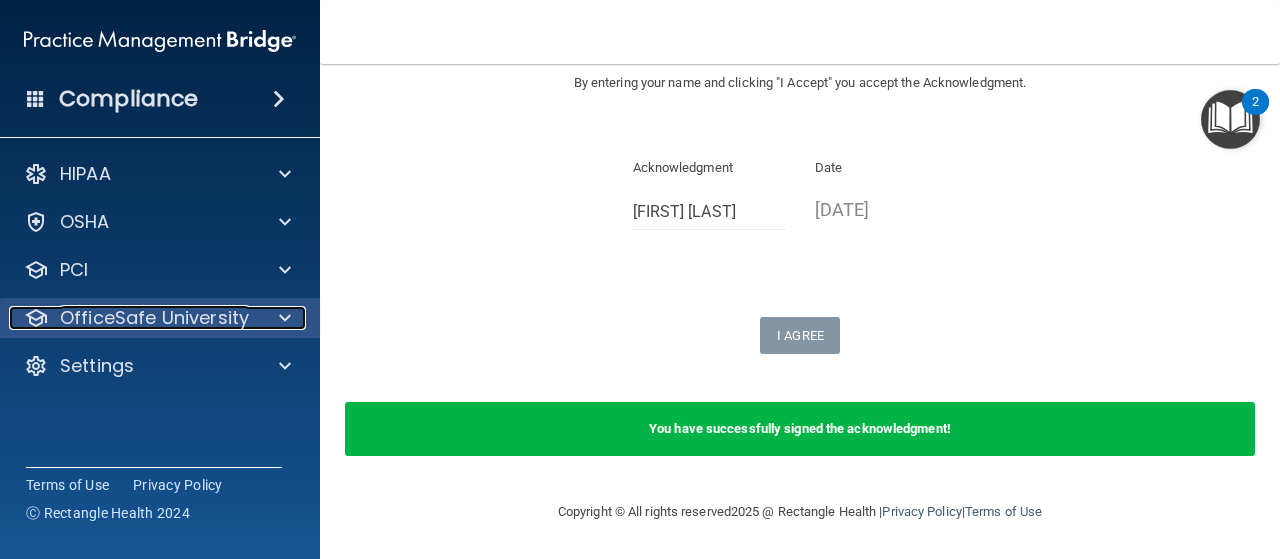 click on "OfficeSafe University" at bounding box center [154, 318] 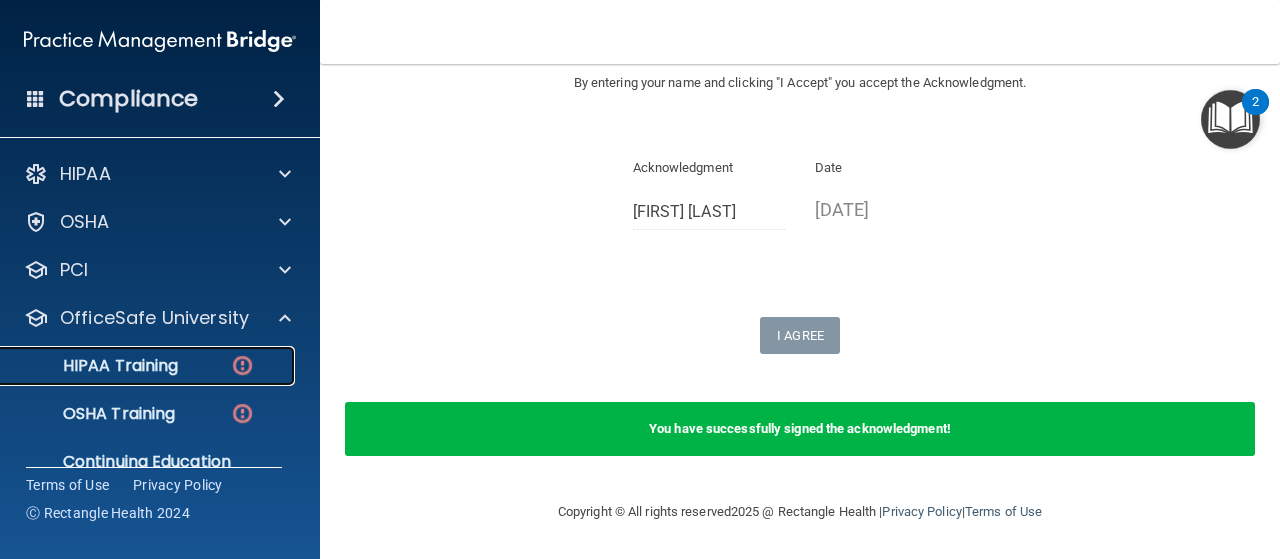 click on "HIPAA Training" at bounding box center [95, 366] 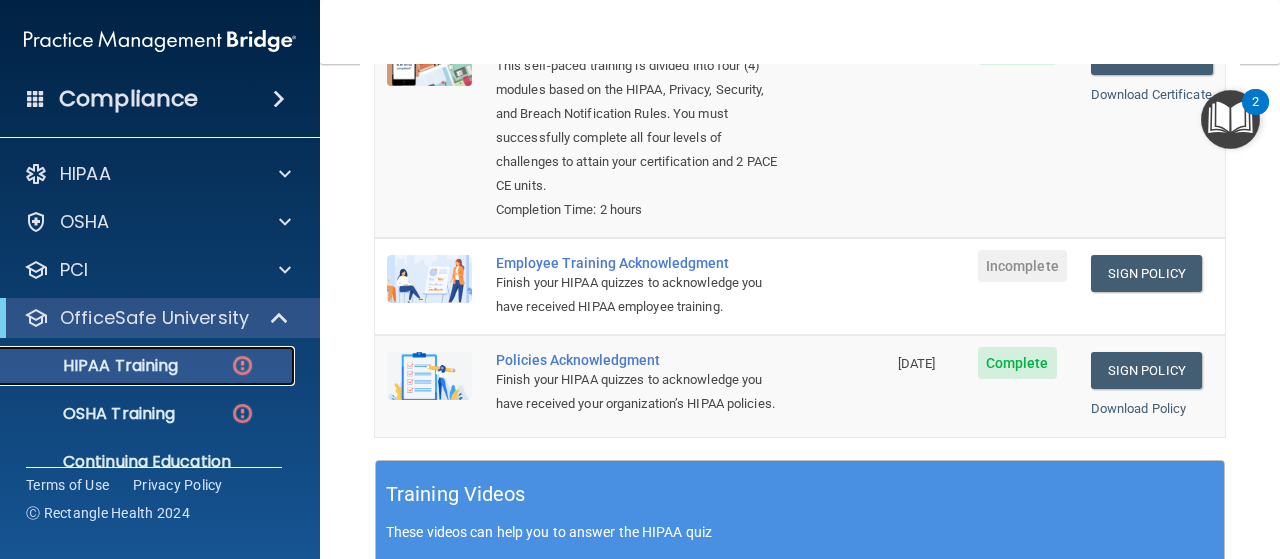 scroll, scrollTop: 370, scrollLeft: 0, axis: vertical 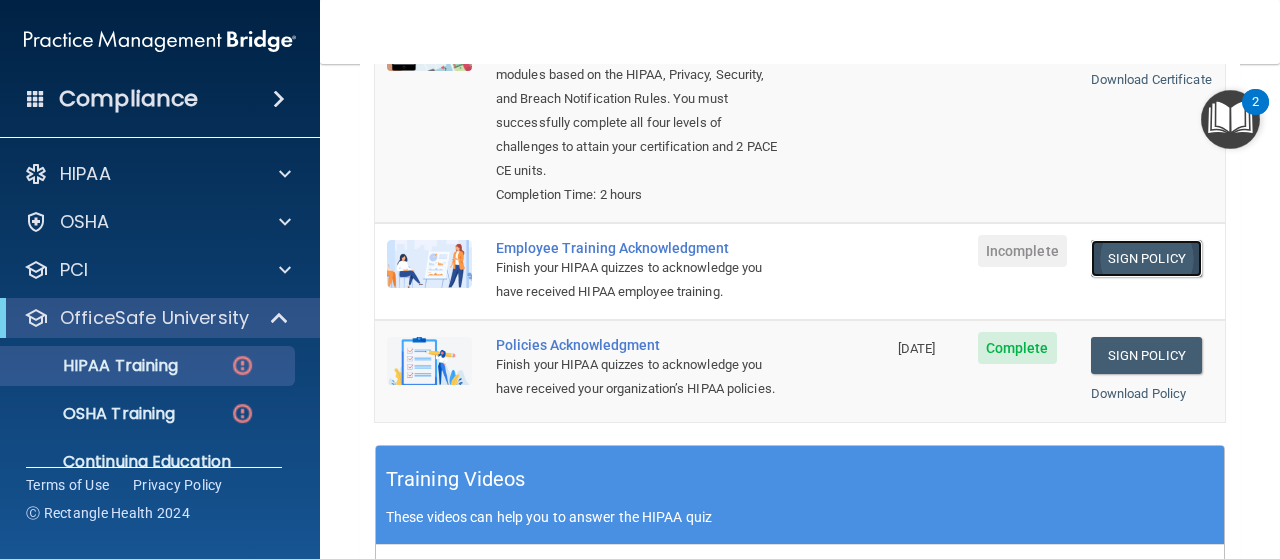 click on "Sign Policy" at bounding box center (1146, 258) 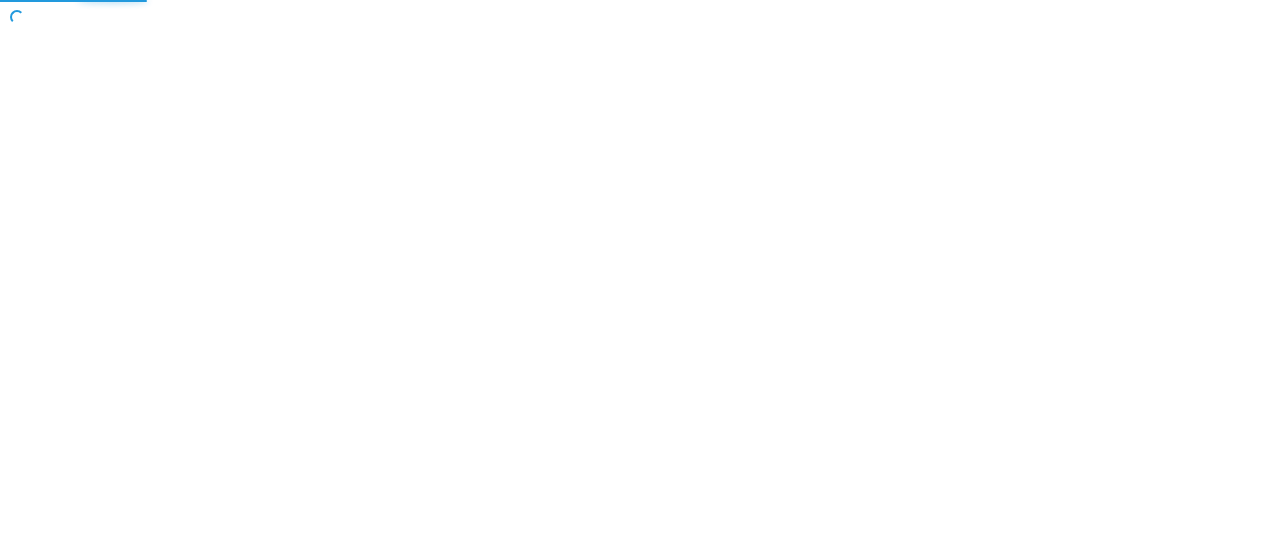 scroll, scrollTop: 0, scrollLeft: 0, axis: both 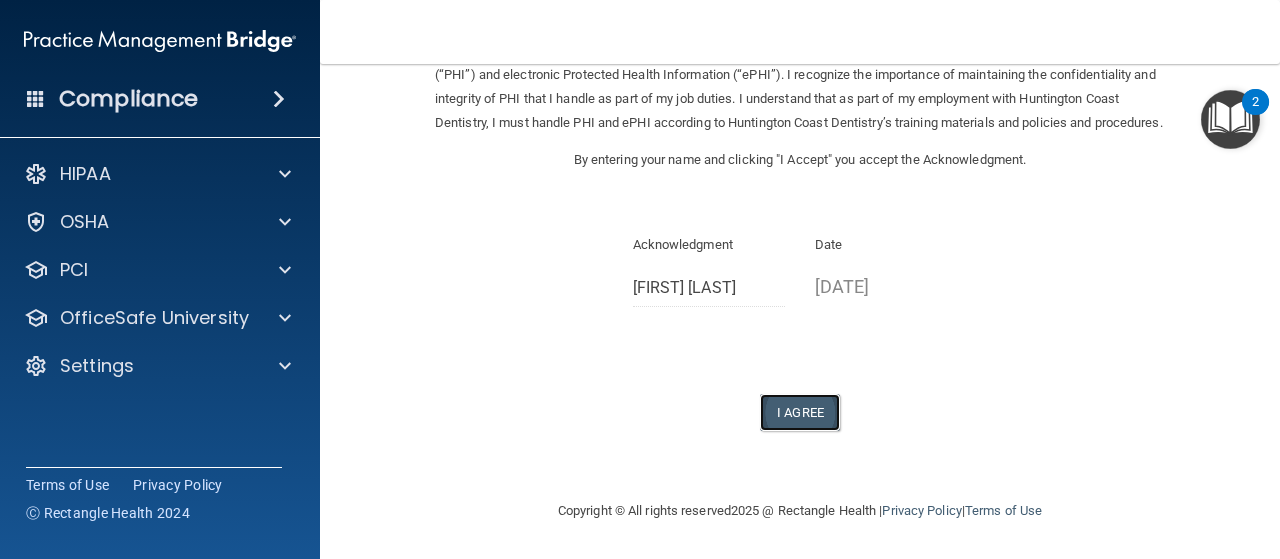 click on "I Agree" at bounding box center (800, 412) 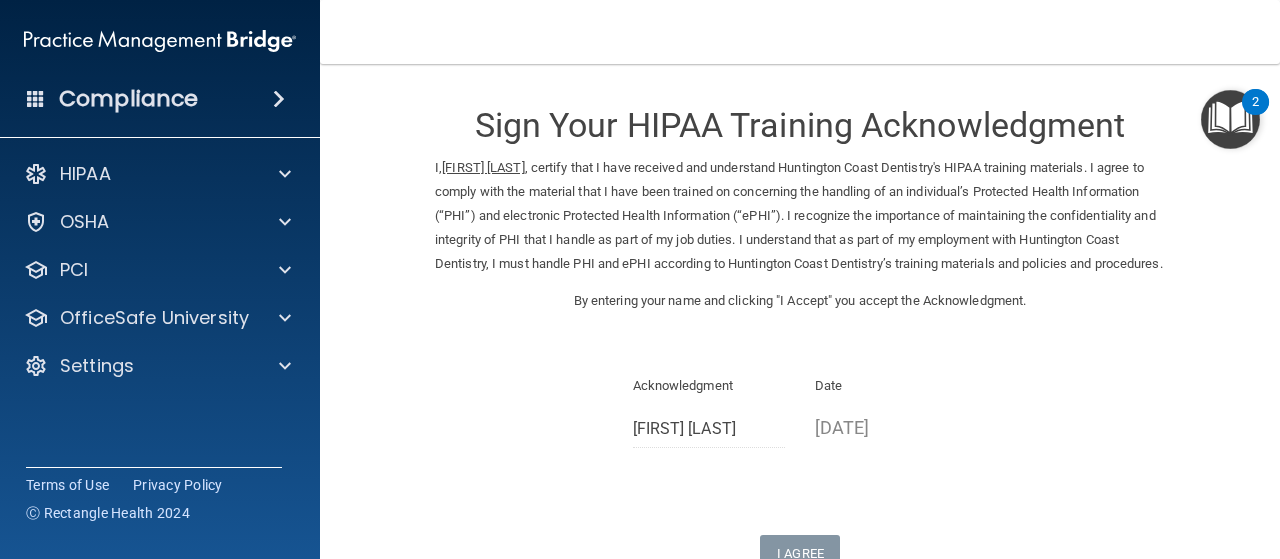 scroll, scrollTop: 242, scrollLeft: 0, axis: vertical 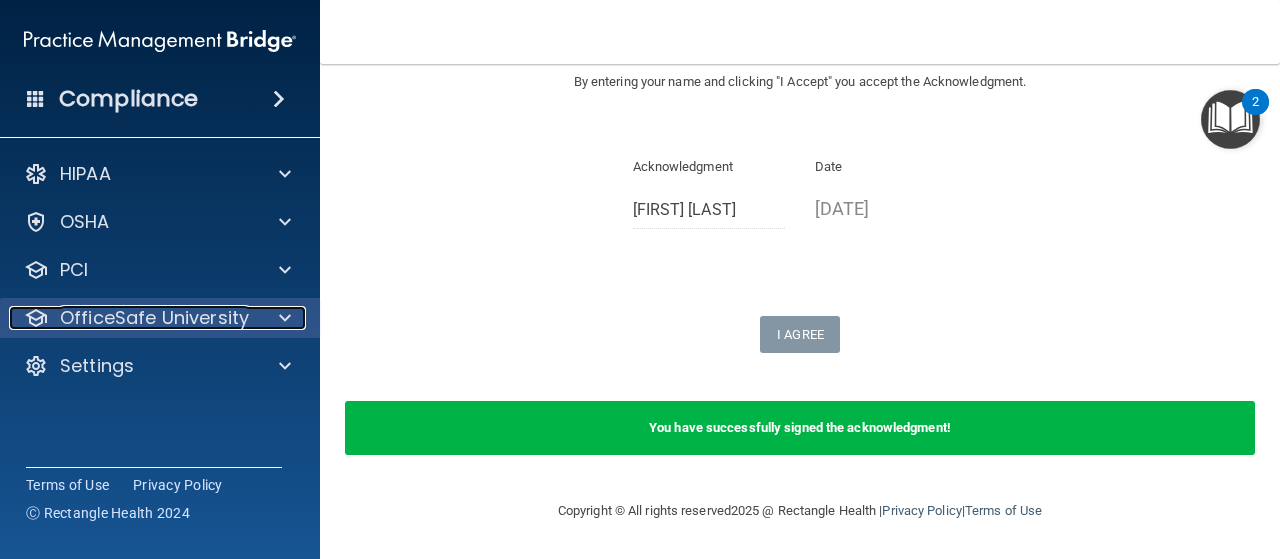 click on "OfficeSafe University" at bounding box center (154, 318) 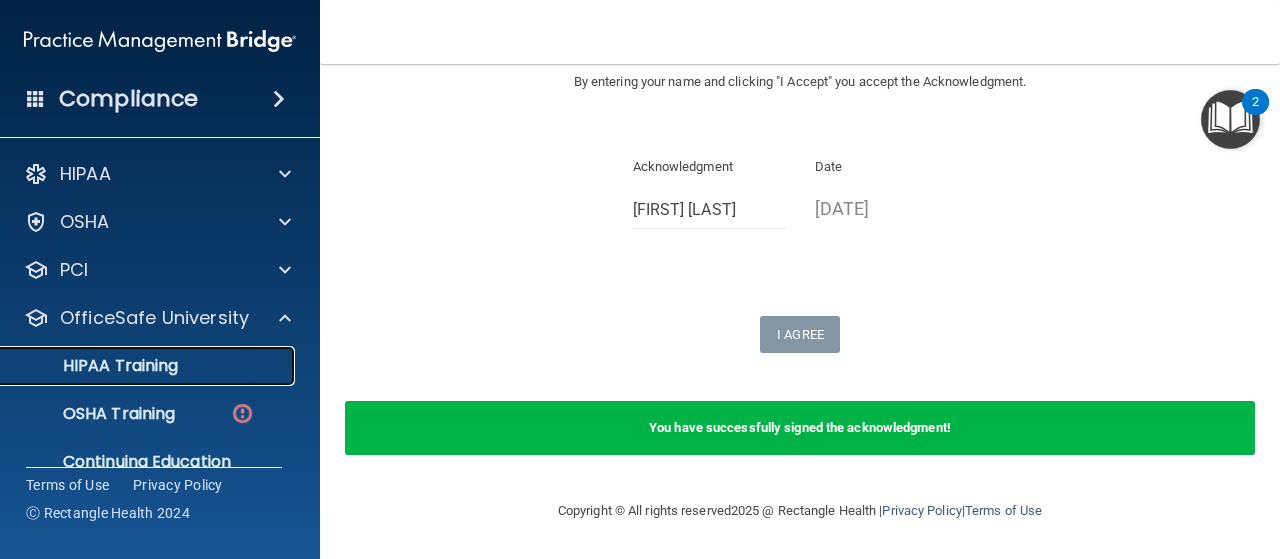 click on "HIPAA Training" at bounding box center (95, 366) 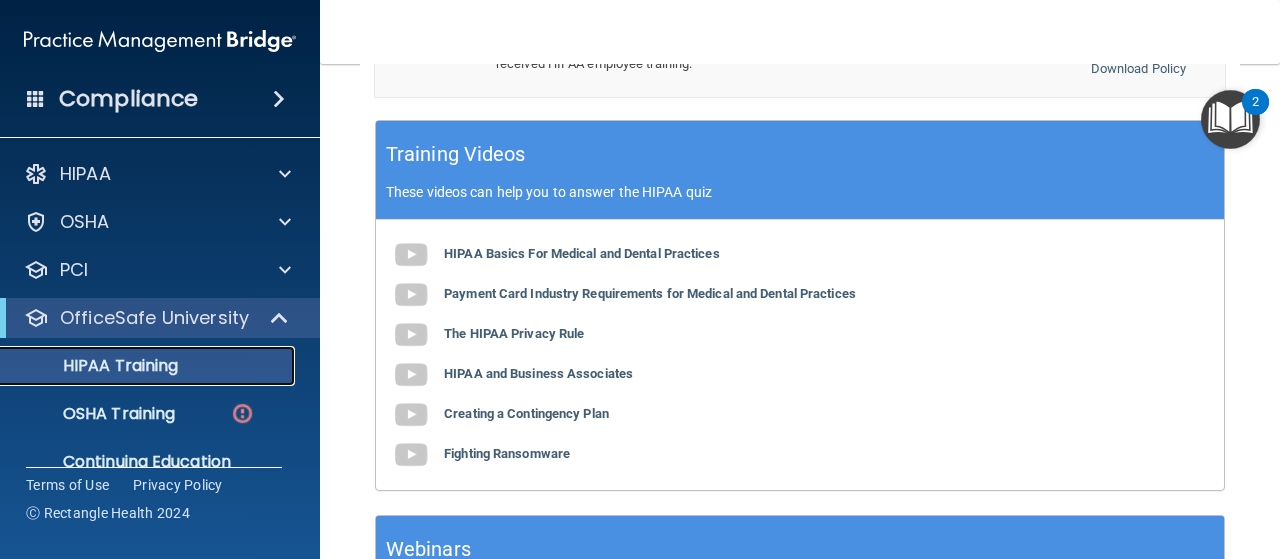 scroll, scrollTop: 674, scrollLeft: 0, axis: vertical 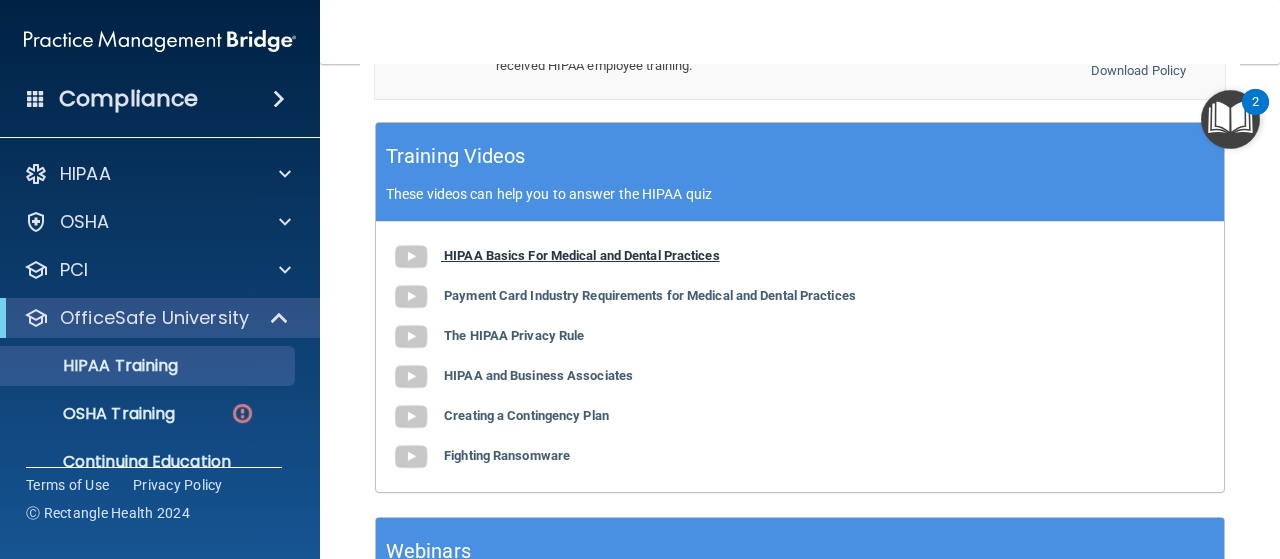 click at bounding box center (411, 257) 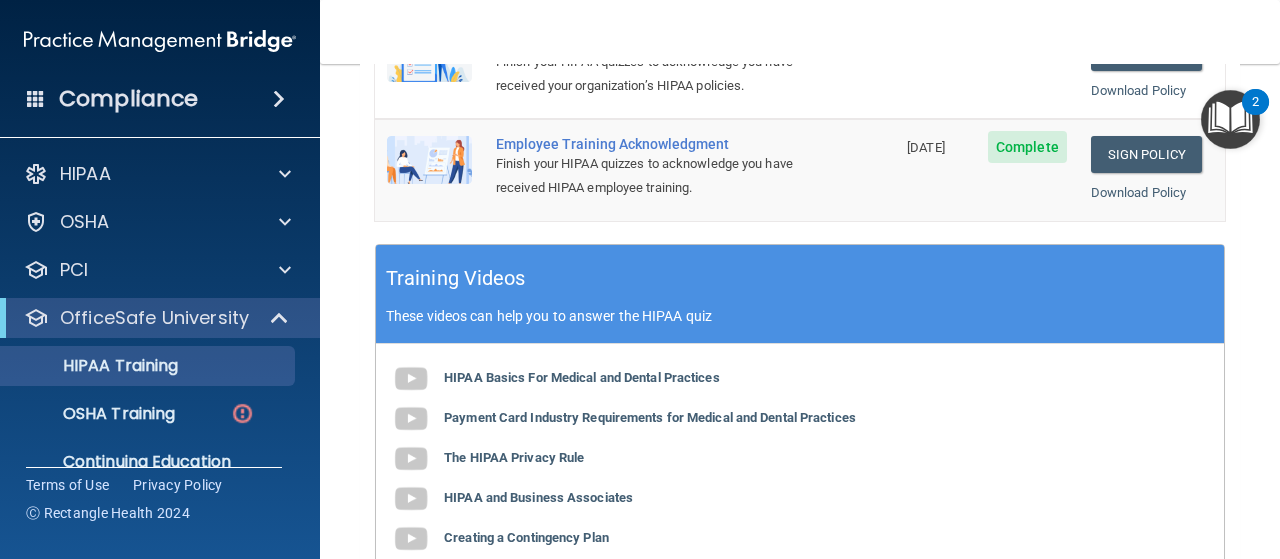 scroll, scrollTop: 600, scrollLeft: 0, axis: vertical 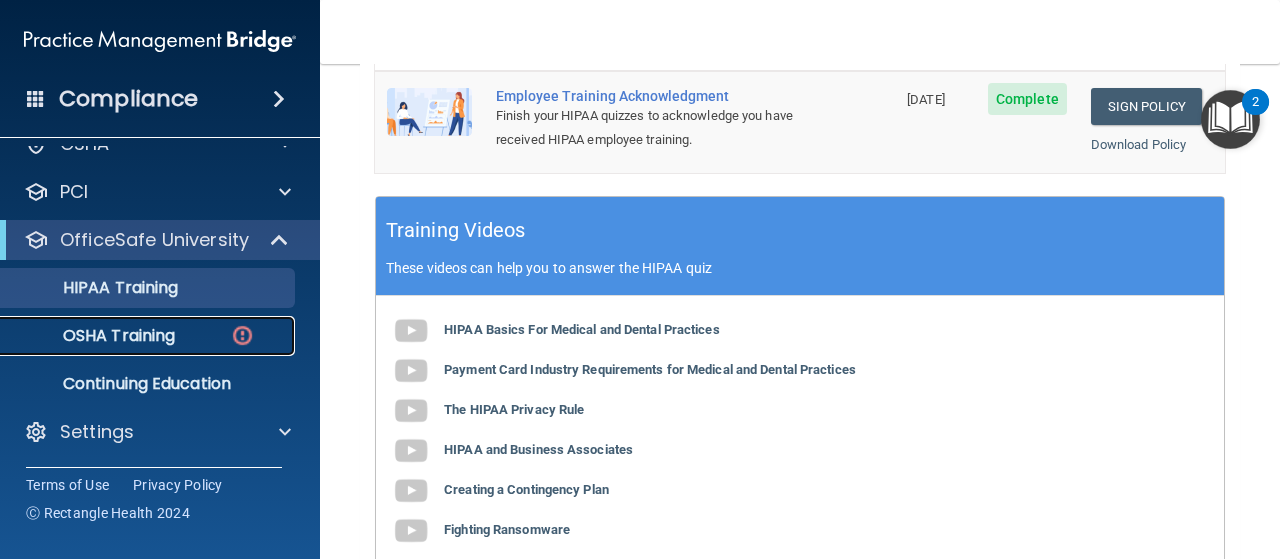 click on "OSHA Training" at bounding box center (94, 336) 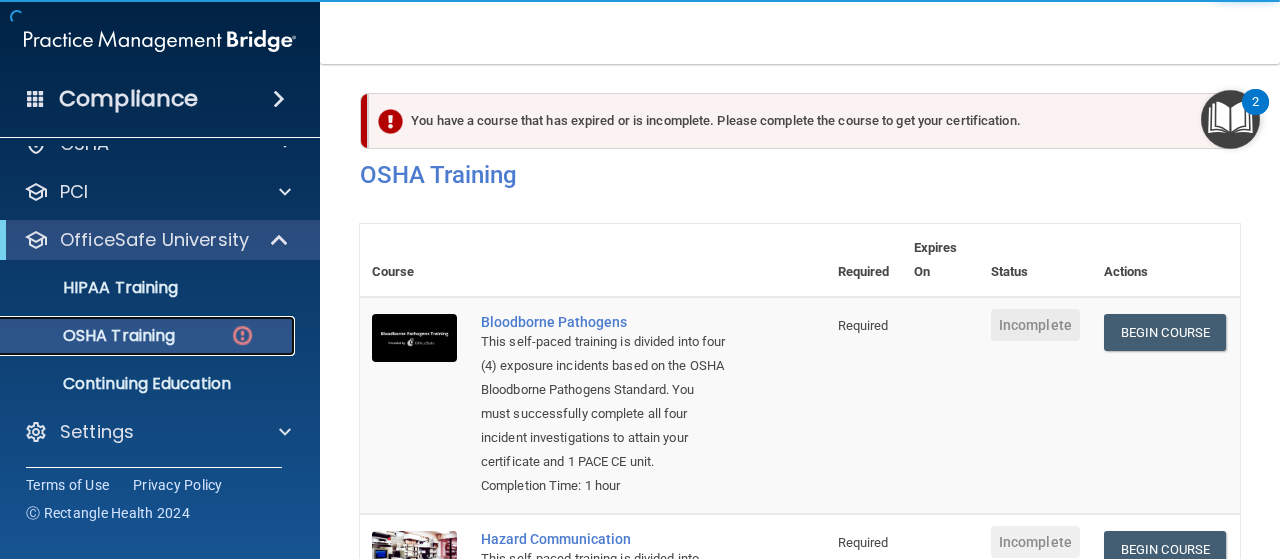 scroll, scrollTop: 0, scrollLeft: 0, axis: both 